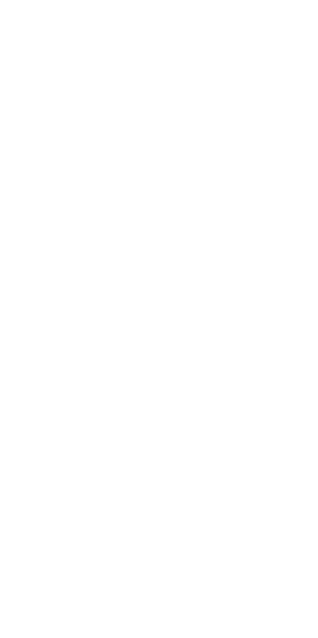 scroll, scrollTop: 0, scrollLeft: 0, axis: both 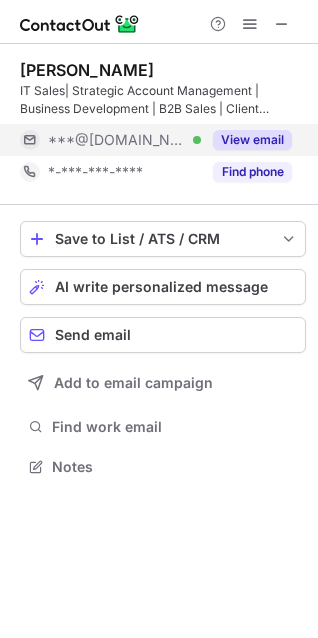 click on "View email" at bounding box center [252, 140] 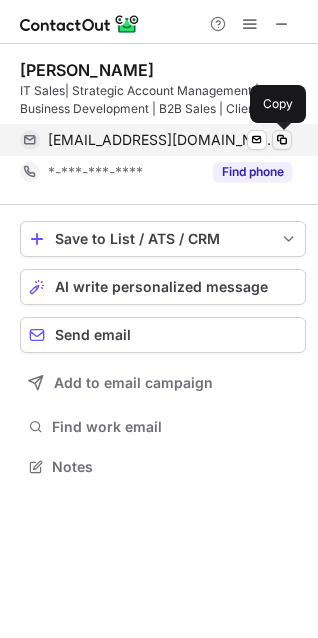 click at bounding box center (282, 140) 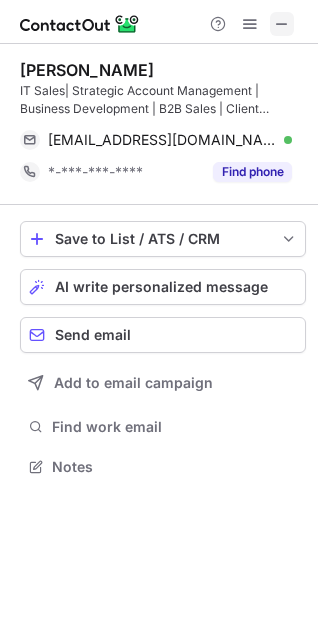 click at bounding box center [282, 24] 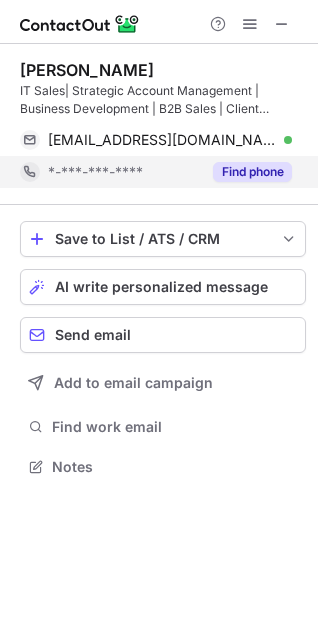 scroll, scrollTop: 442, scrollLeft: 318, axis: both 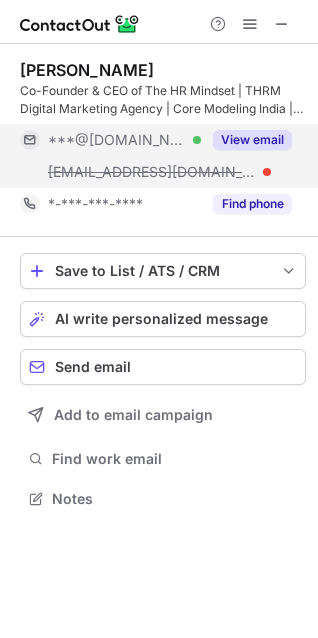 click on "View email" at bounding box center (252, 140) 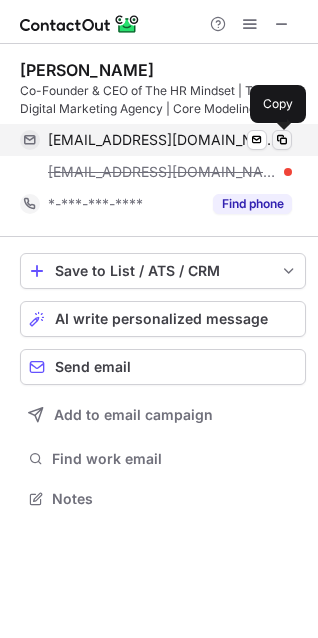 click at bounding box center (282, 140) 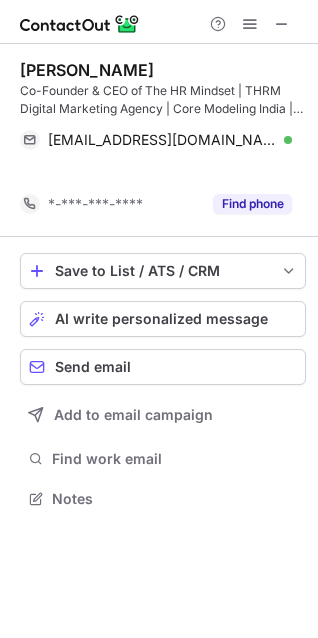 scroll, scrollTop: 452, scrollLeft: 318, axis: both 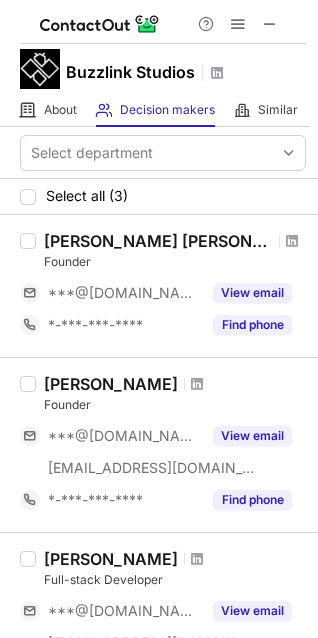 click at bounding box center (238, 24) 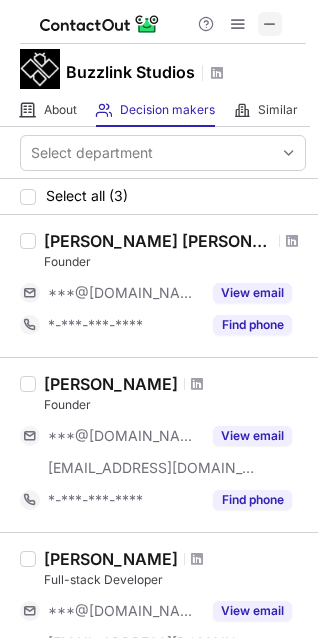 click at bounding box center (270, 24) 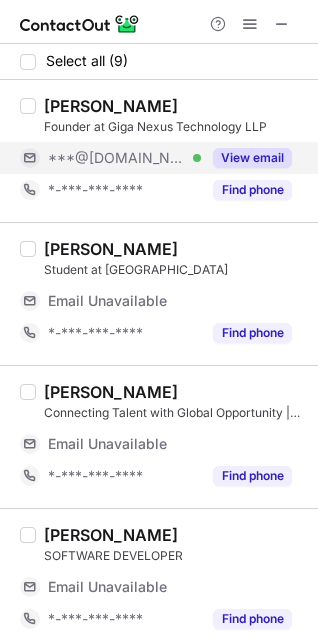 click on "View email" at bounding box center (252, 158) 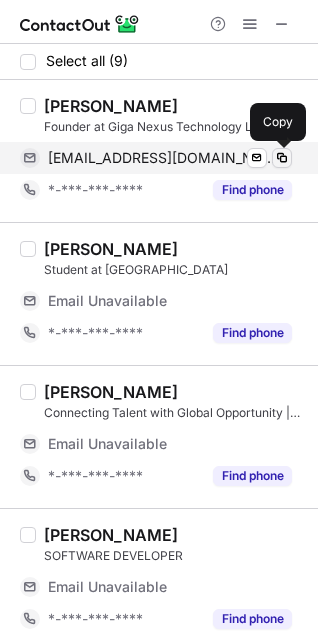 click at bounding box center (282, 158) 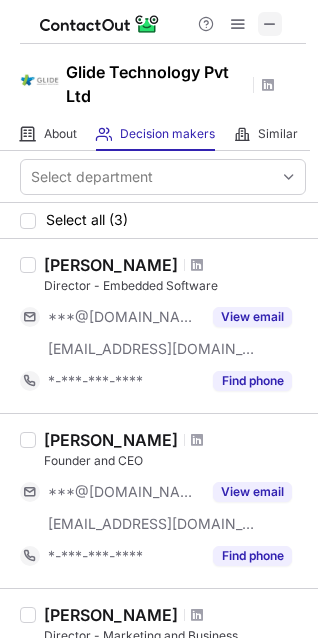 click at bounding box center [270, 24] 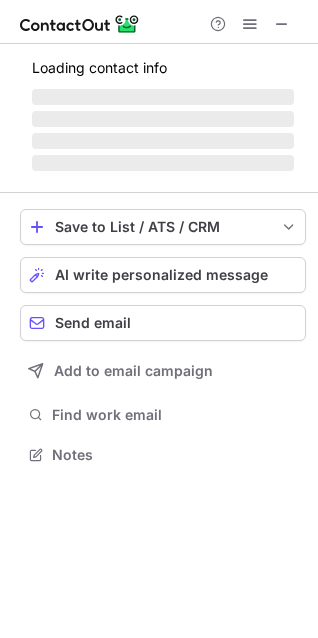 scroll, scrollTop: 9, scrollLeft: 10, axis: both 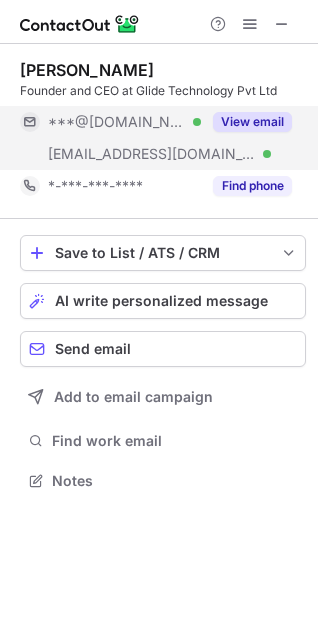 click on "View email" at bounding box center [252, 122] 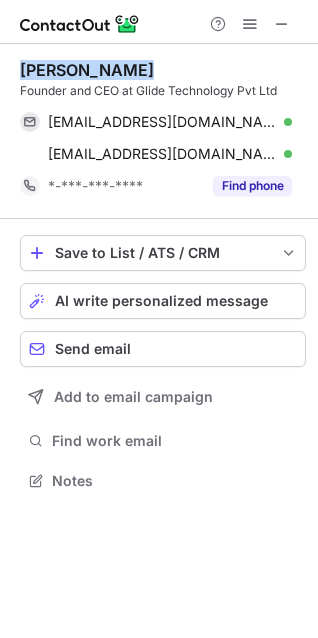 drag, startPoint x: 166, startPoint y: 71, endPoint x: 22, endPoint y: 76, distance: 144.08678 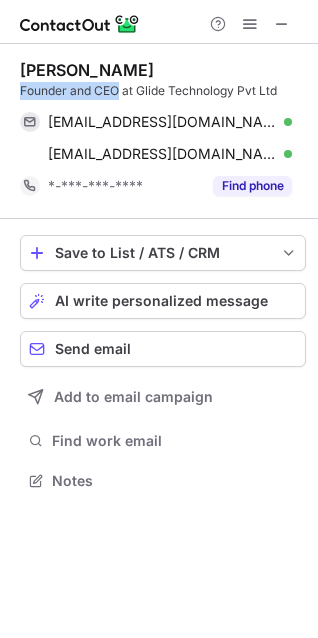 drag, startPoint x: 120, startPoint y: 92, endPoint x: 20, endPoint y: 93, distance: 100.005 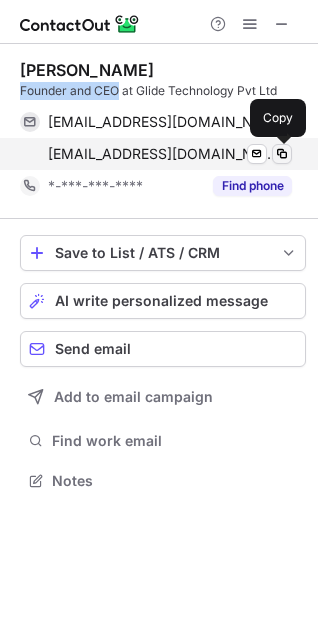 click at bounding box center (282, 154) 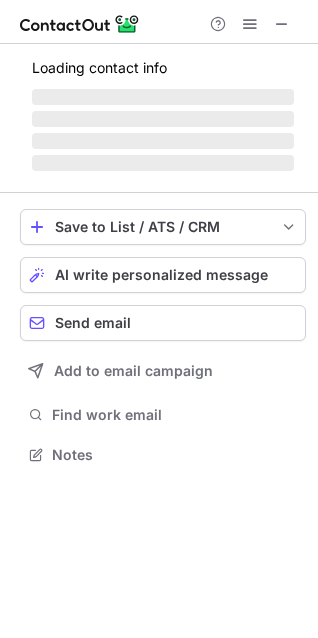 scroll, scrollTop: 9, scrollLeft: 10, axis: both 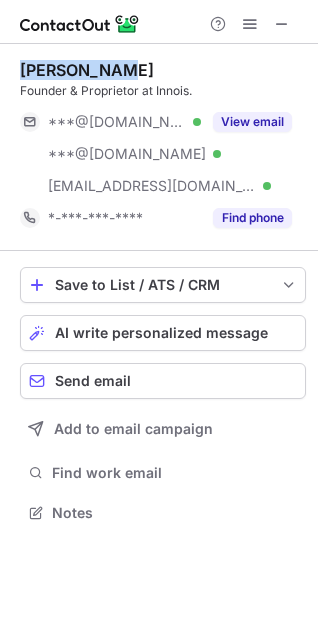 drag, startPoint x: 122, startPoint y: 71, endPoint x: 17, endPoint y: 75, distance: 105.076164 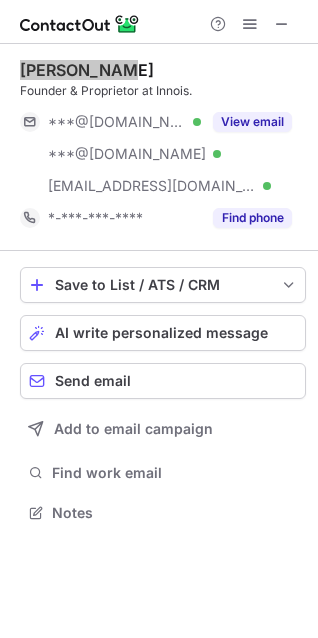 scroll, scrollTop: 442, scrollLeft: 318, axis: both 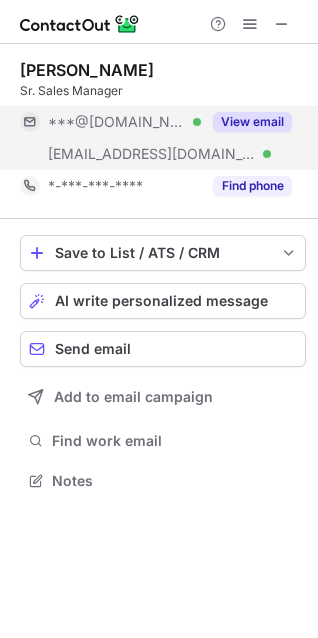 click on "View email" at bounding box center (252, 122) 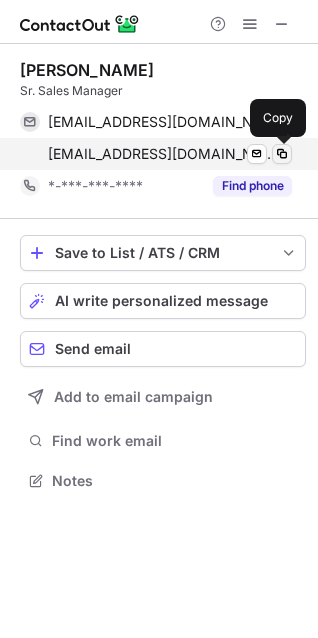 click at bounding box center [282, 154] 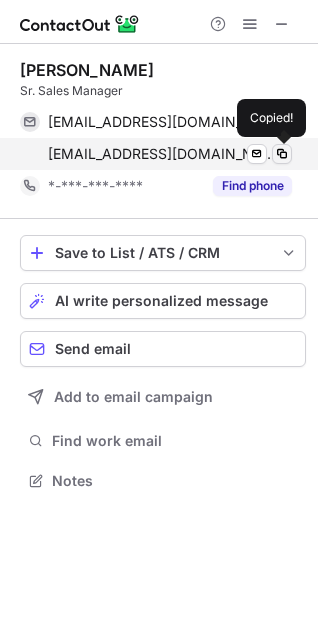 type 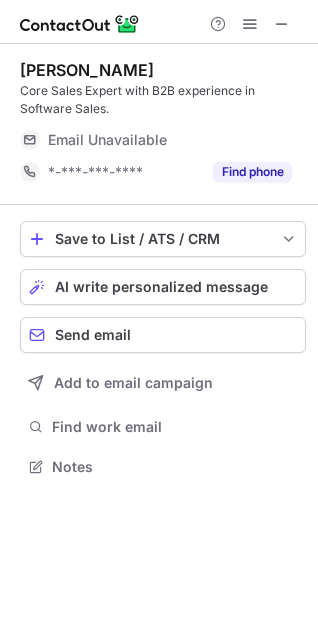 scroll, scrollTop: 9, scrollLeft: 10, axis: both 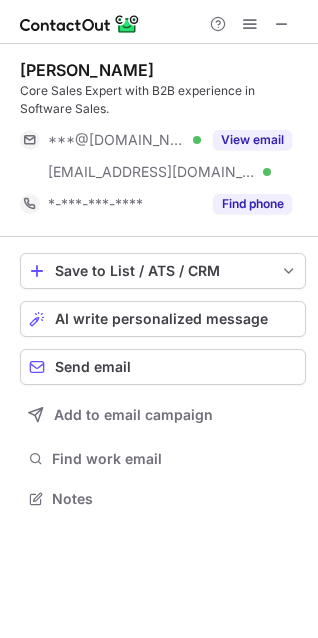 drag, startPoint x: 175, startPoint y: 67, endPoint x: 13, endPoint y: 69, distance: 162.01234 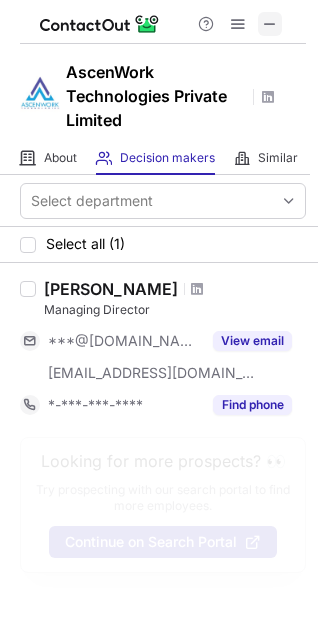 click at bounding box center (270, 24) 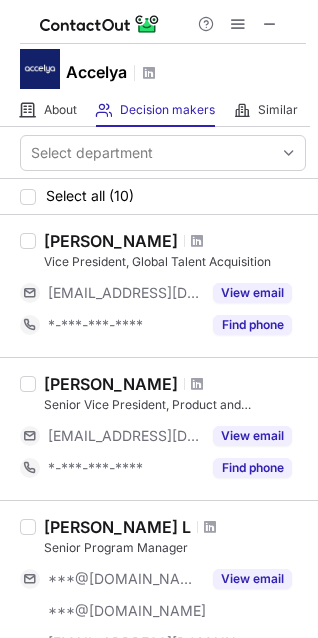 click on "Accelya" at bounding box center (96, 72) 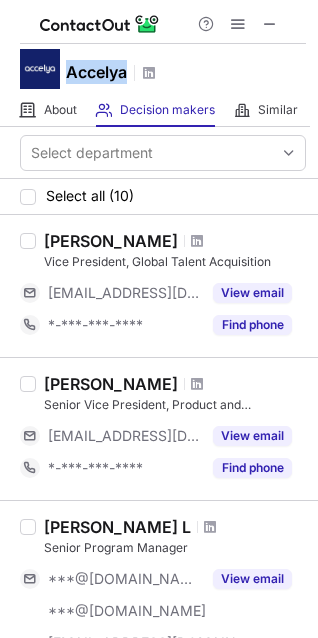 drag, startPoint x: 128, startPoint y: 72, endPoint x: 67, endPoint y: 73, distance: 61.008198 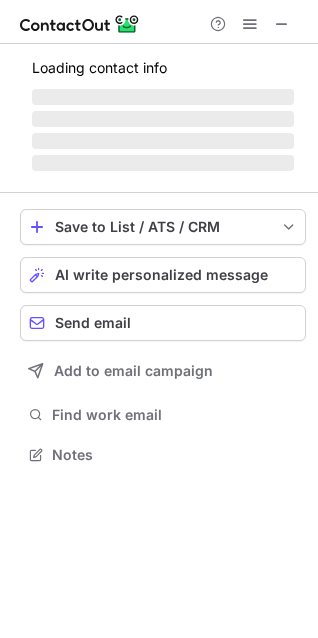 scroll, scrollTop: 9, scrollLeft: 10, axis: both 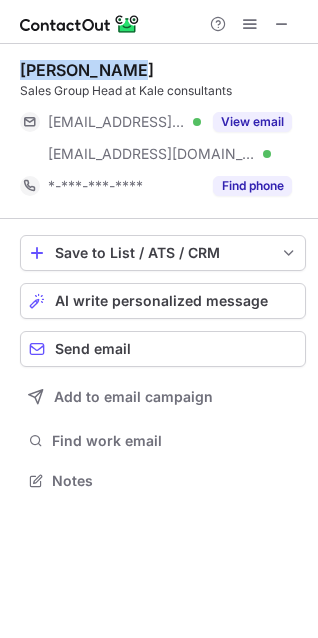 drag, startPoint x: 124, startPoint y: 69, endPoint x: 21, endPoint y: 71, distance: 103.01942 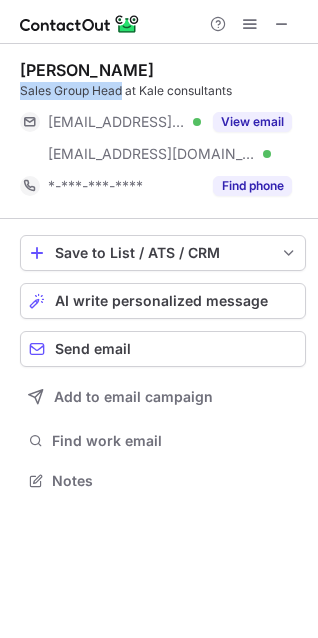drag, startPoint x: 123, startPoint y: 94, endPoint x: 16, endPoint y: 94, distance: 107 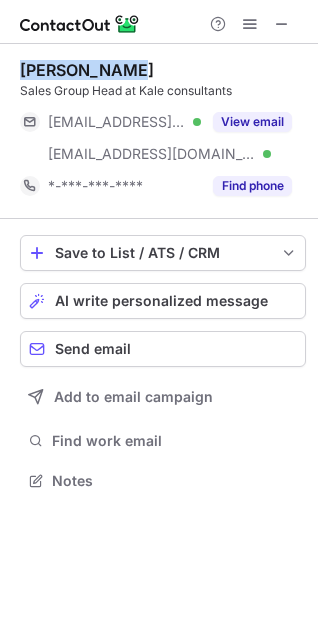 drag, startPoint x: 133, startPoint y: 78, endPoint x: 12, endPoint y: 71, distance: 121.20231 